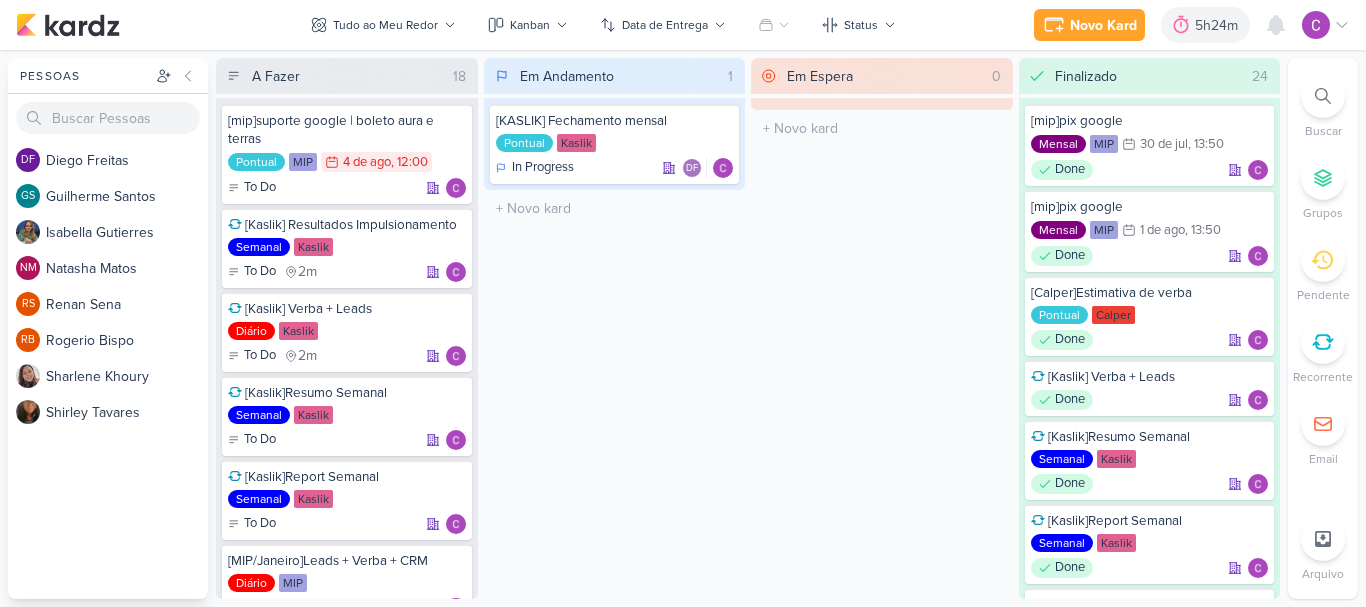 scroll, scrollTop: 0, scrollLeft: 0, axis: both 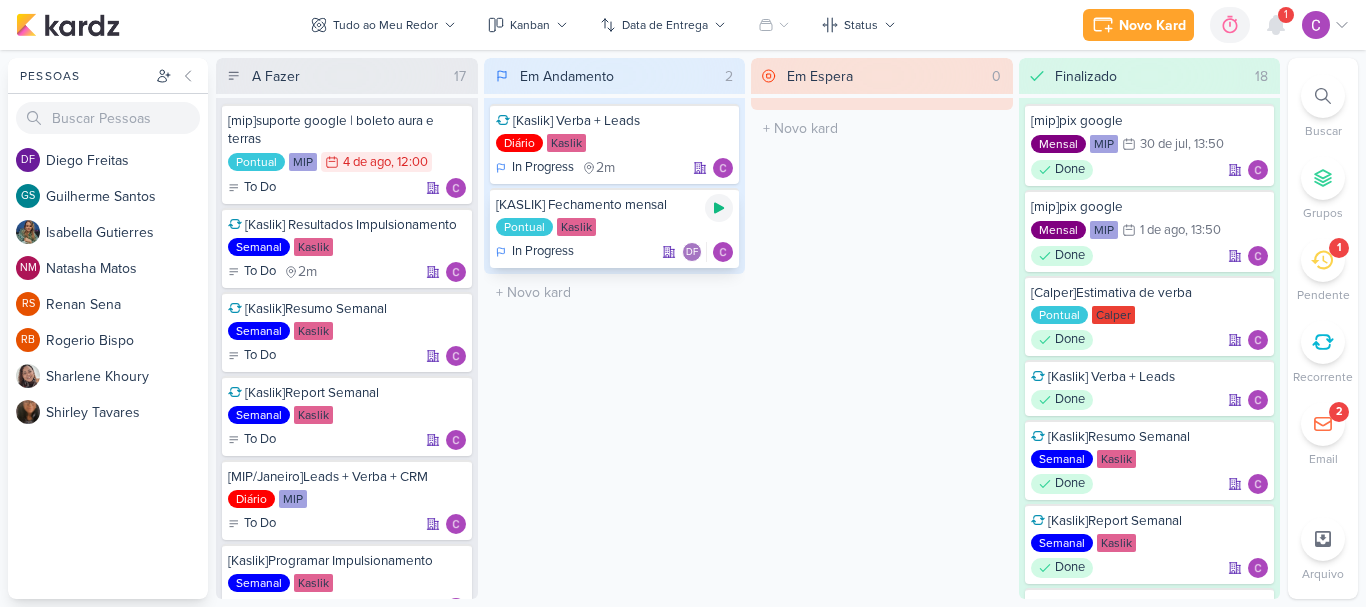 click 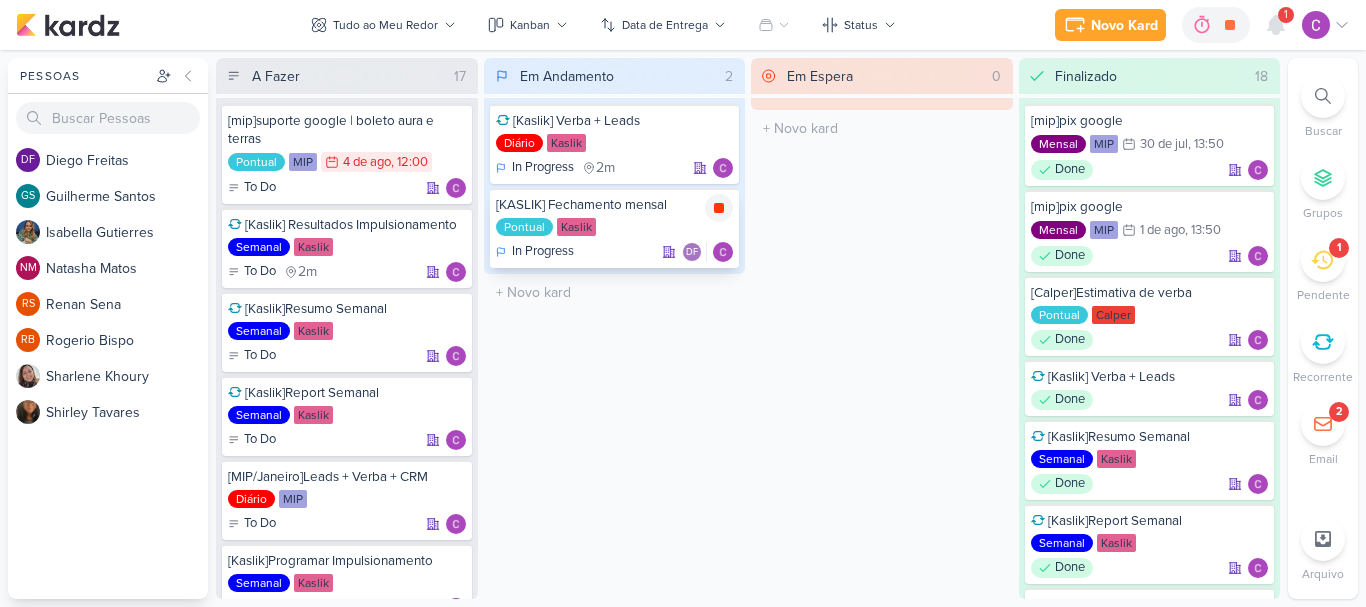 click 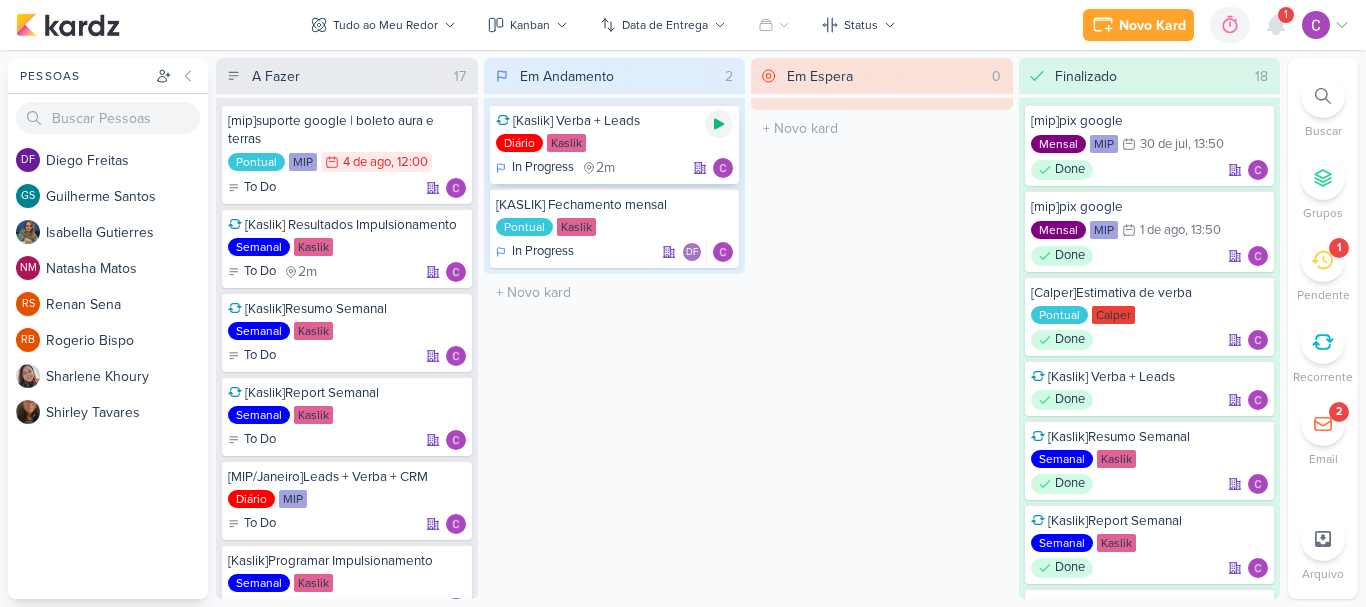 drag, startPoint x: 720, startPoint y: 124, endPoint x: 745, endPoint y: 148, distance: 34.655445 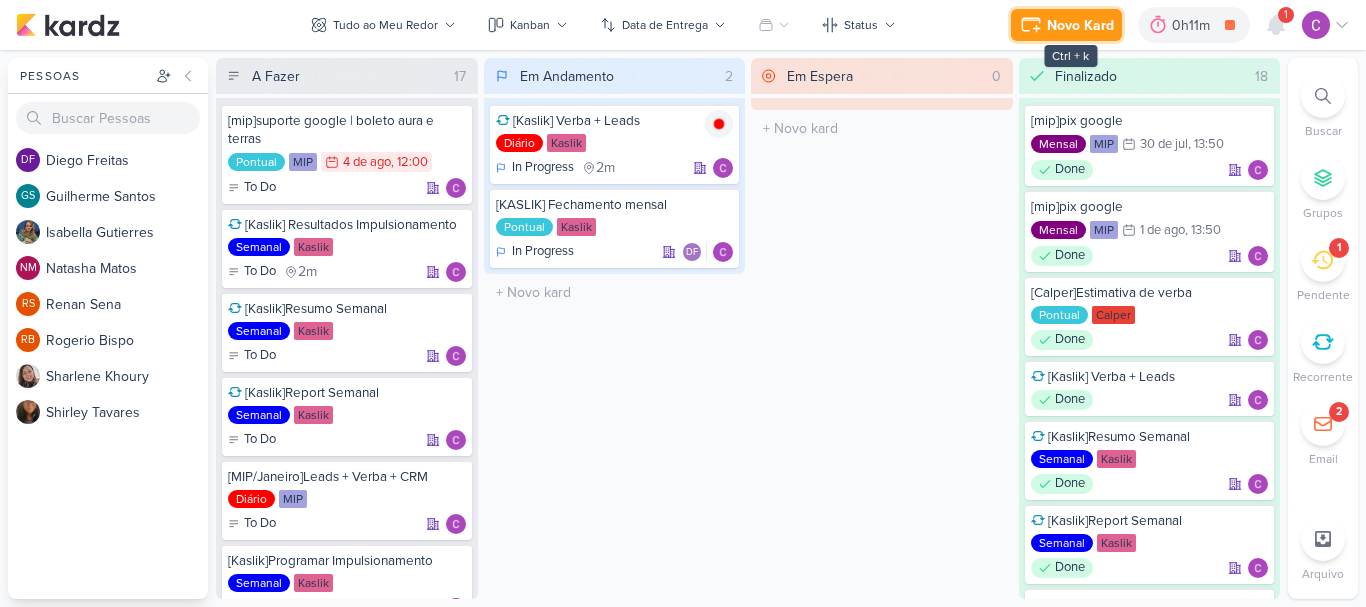 click on "Novo Kard" at bounding box center (1080, 25) 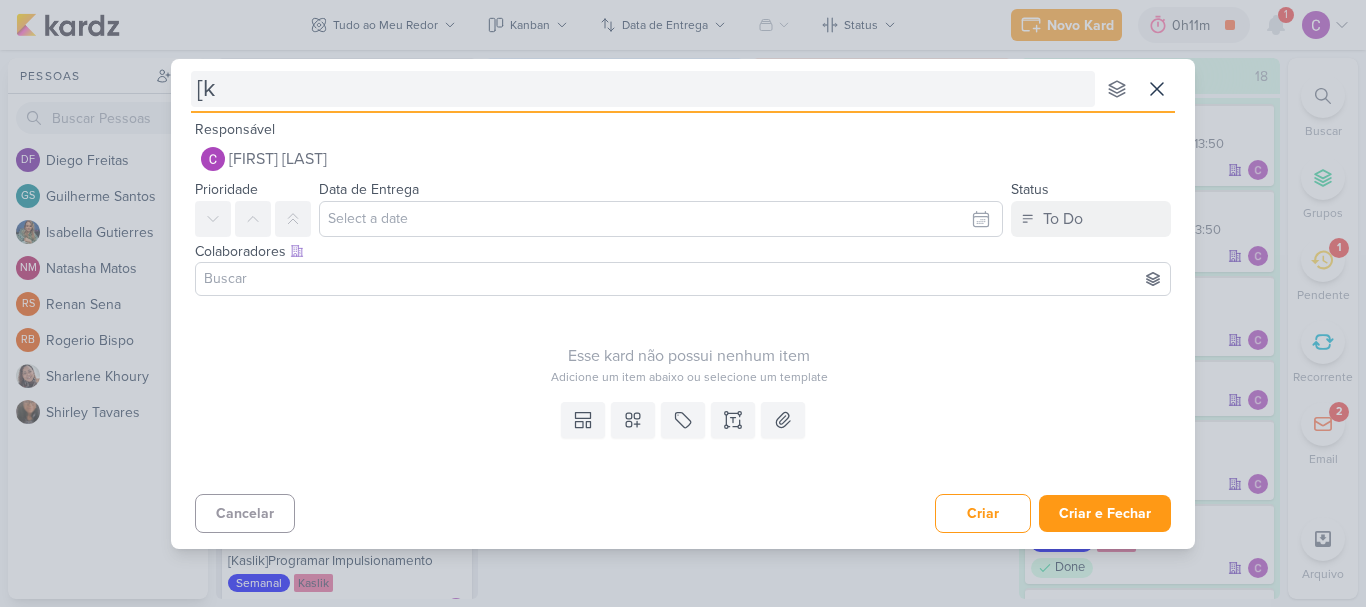 type on "[ka" 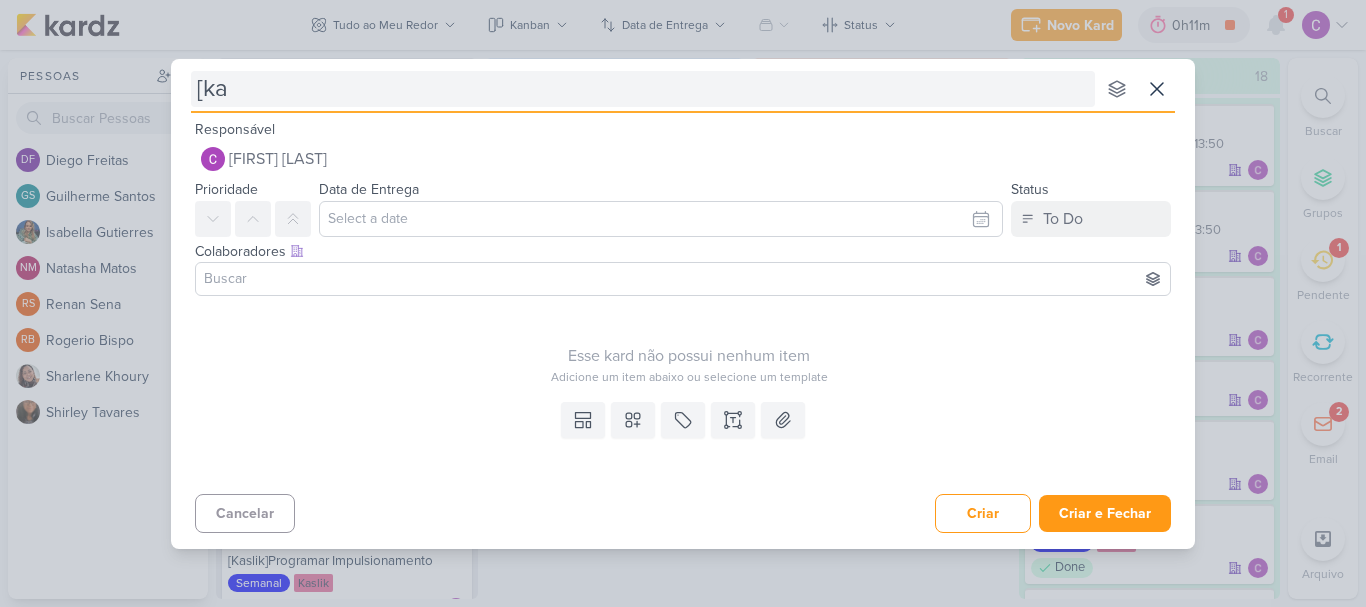 type 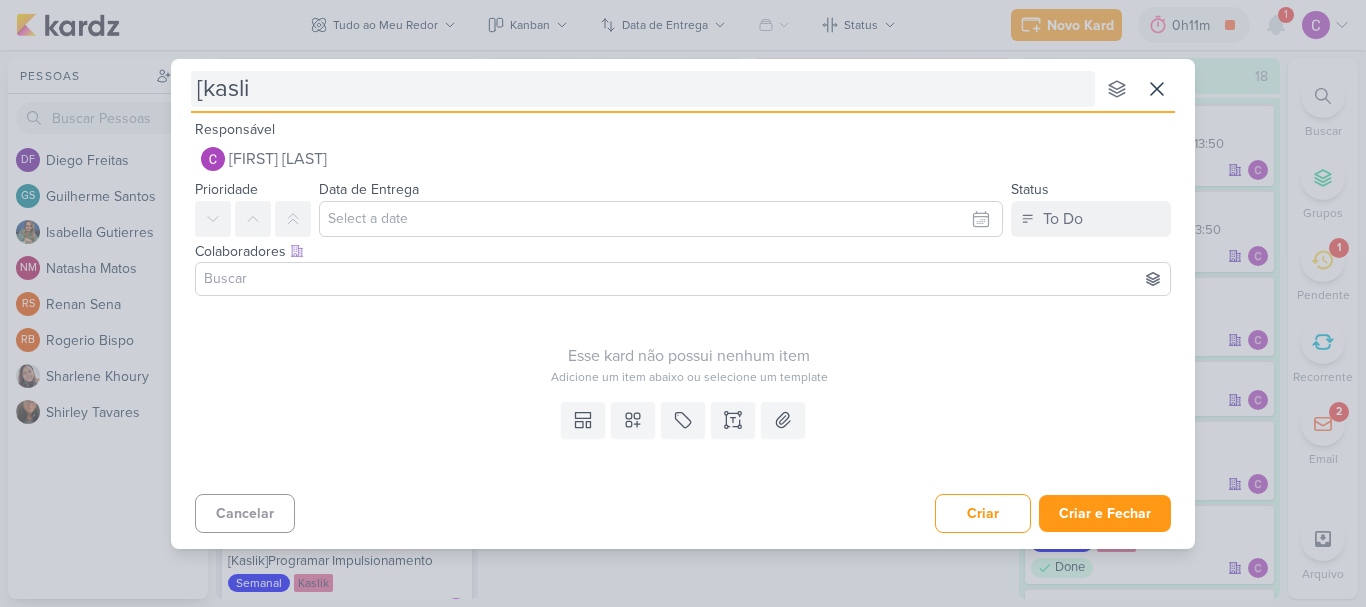 type on "[kaslik" 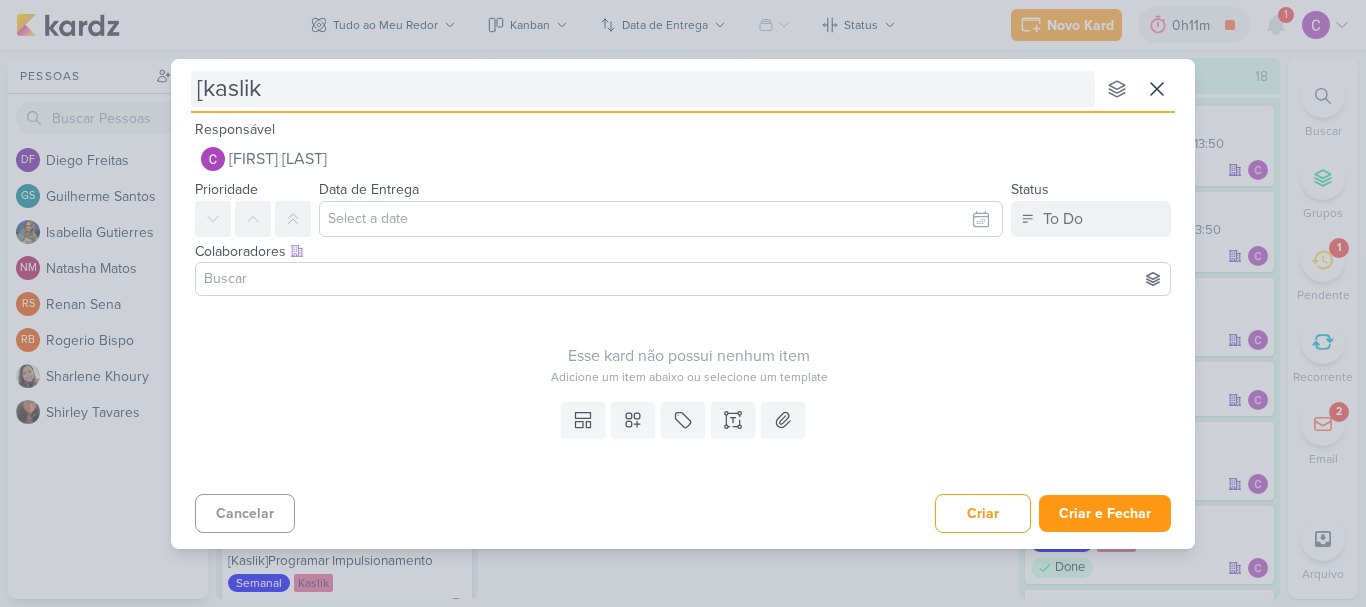 type 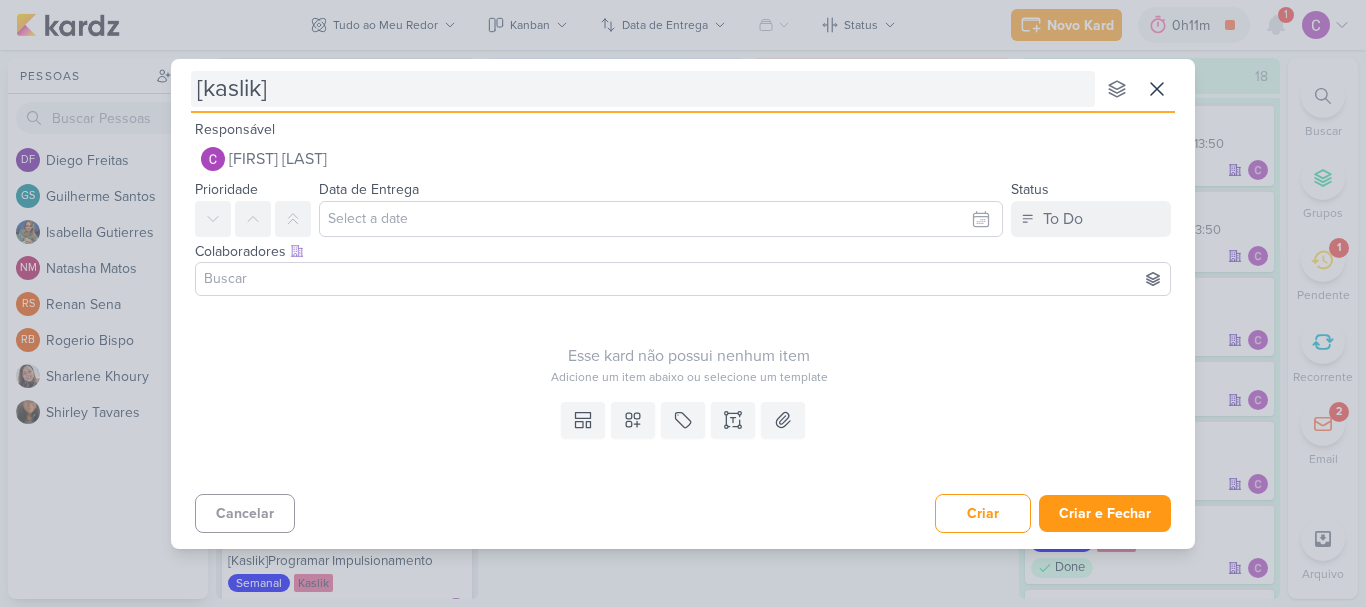 type 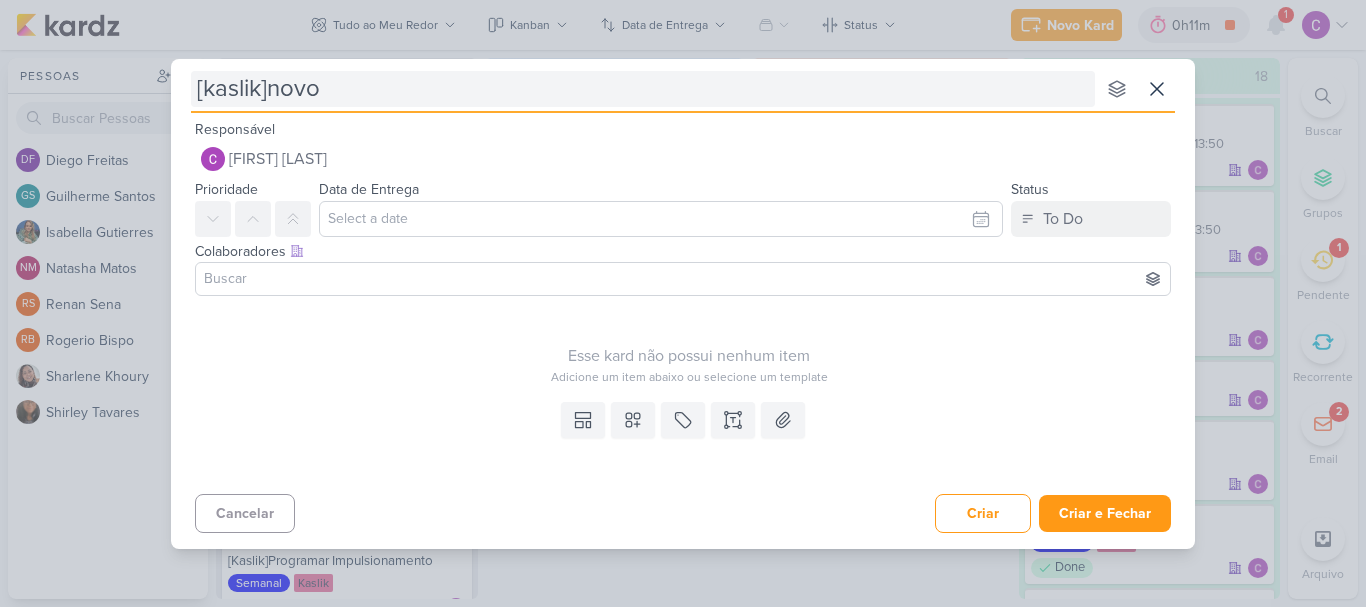 type on "[kaslik]novo" 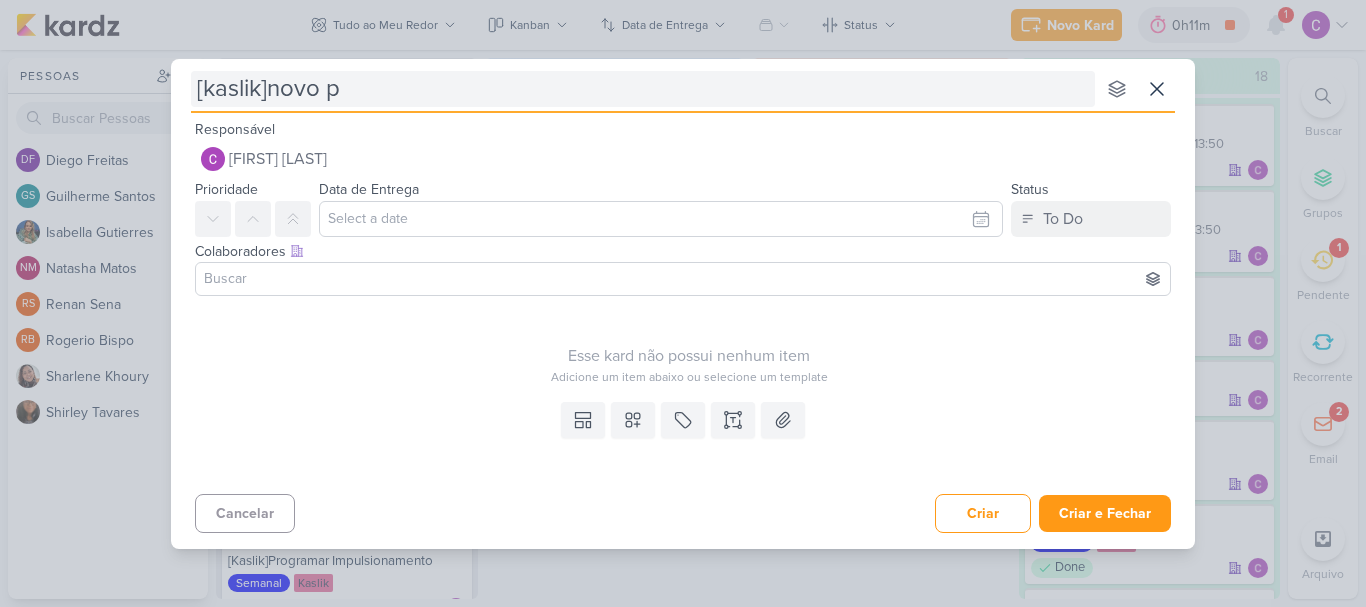 type 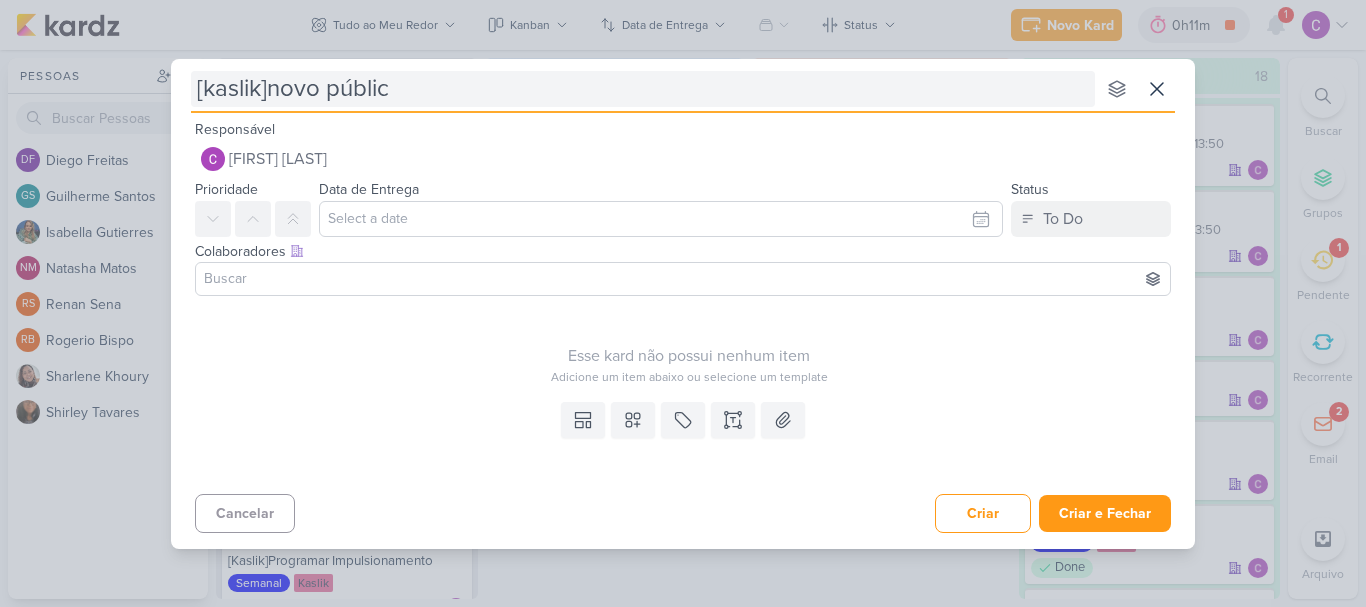 type on "[kaslik]novo público" 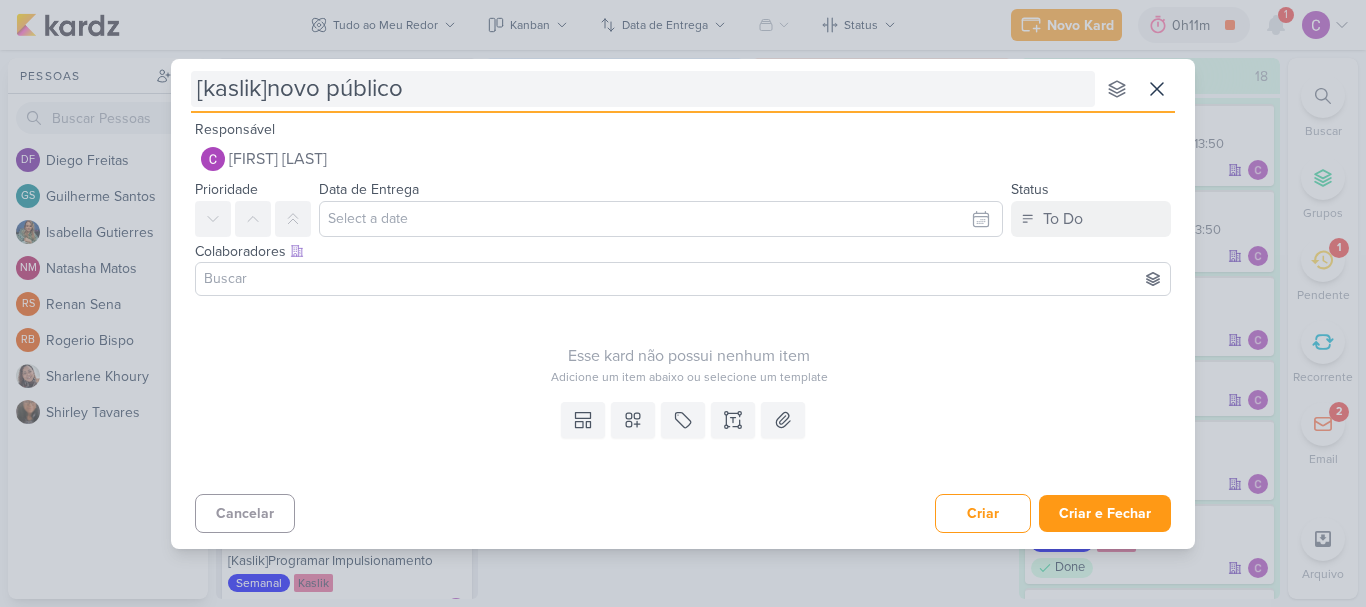 type 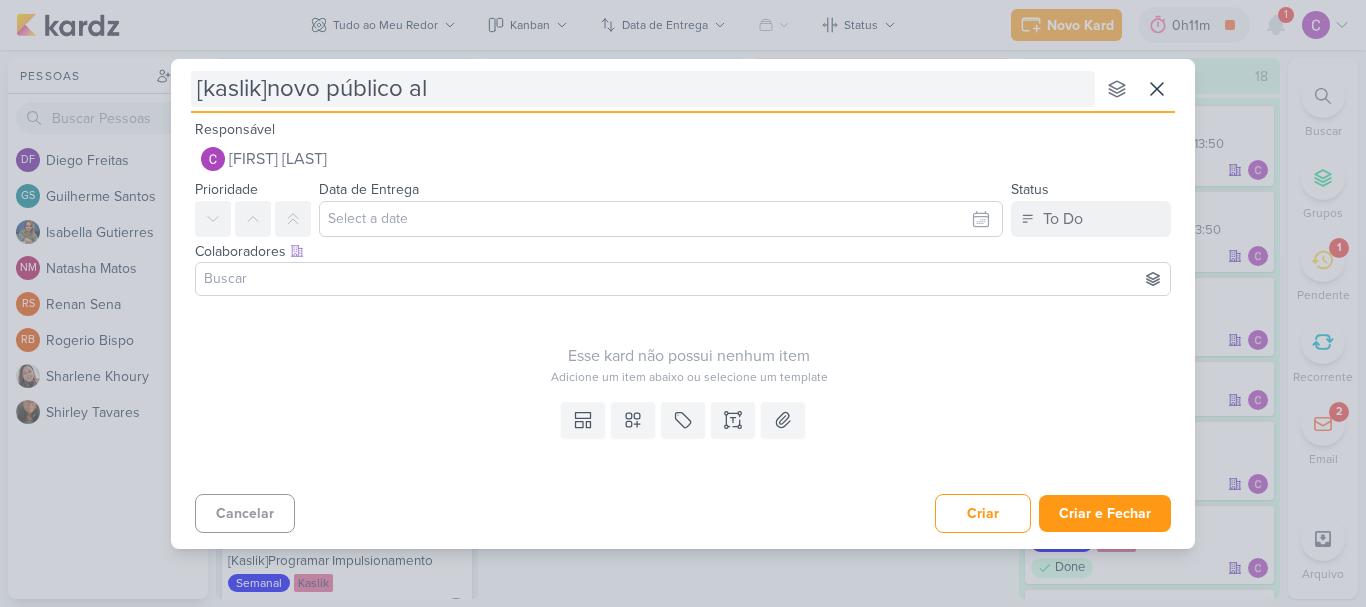 type on "[kaslik]novo público alt" 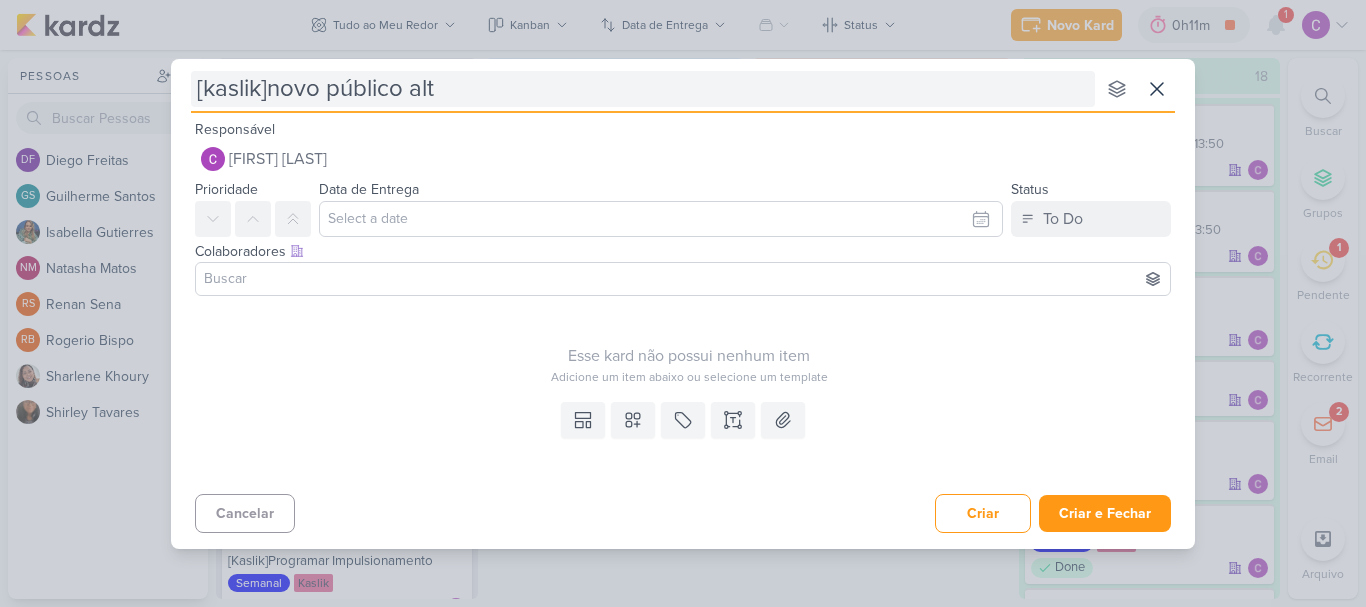 type 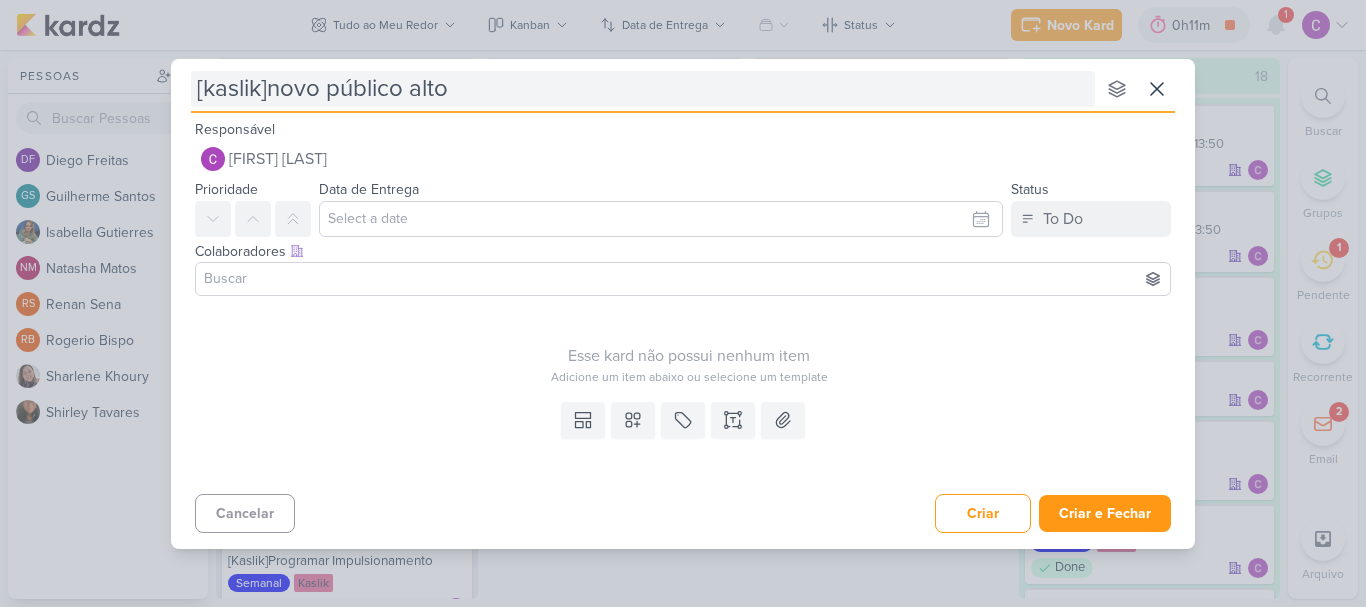 type 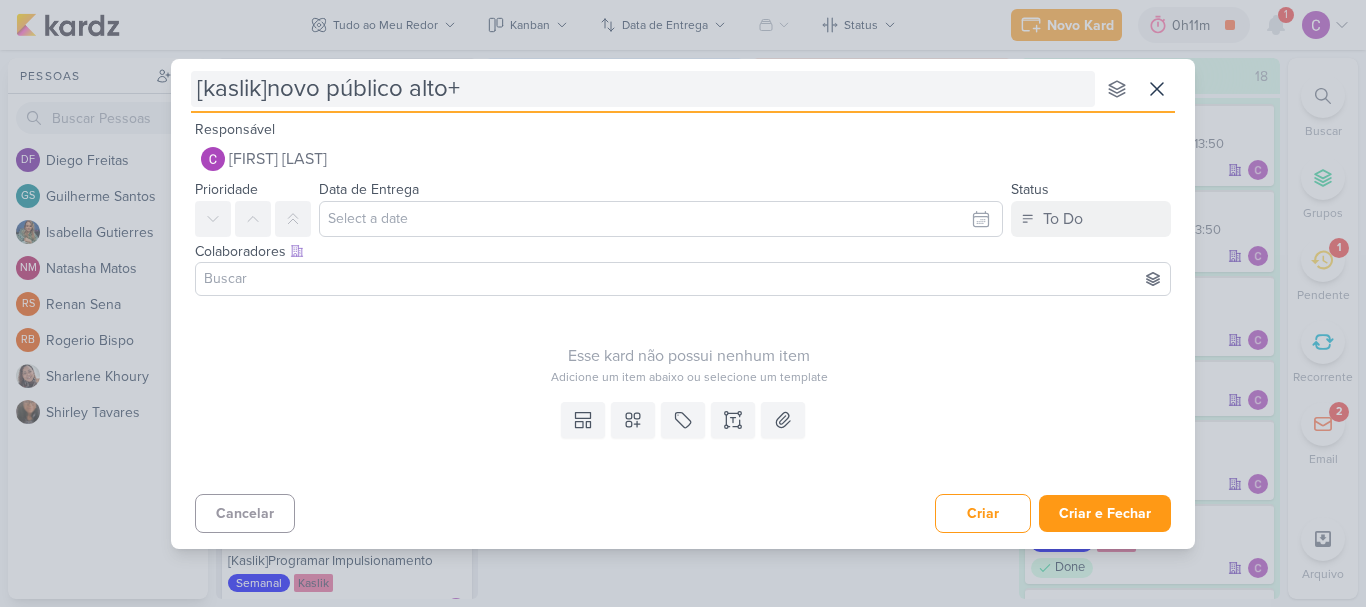 type 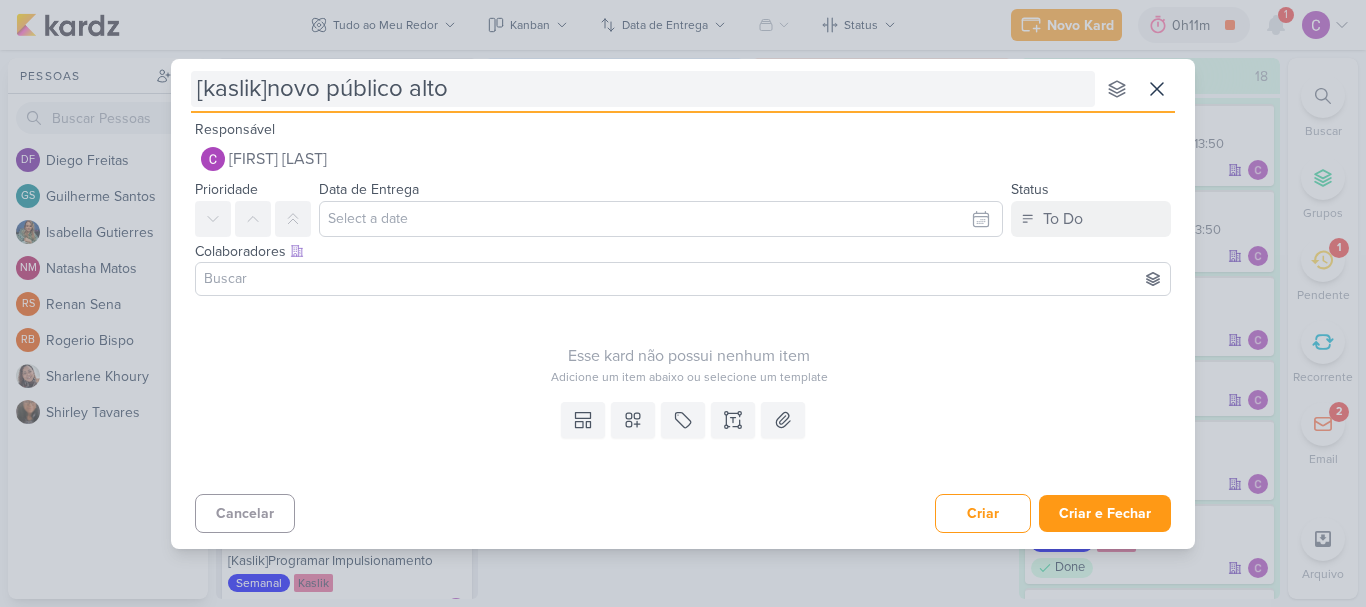 type 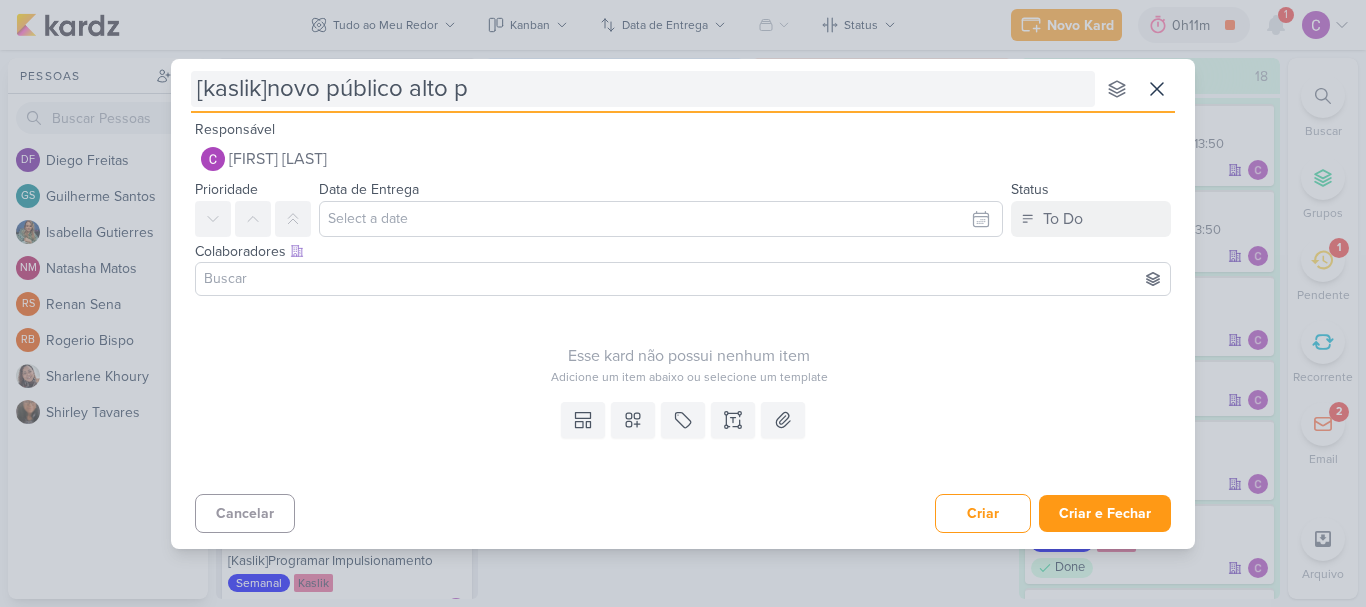 type on "[kaslik]novo público alto pa" 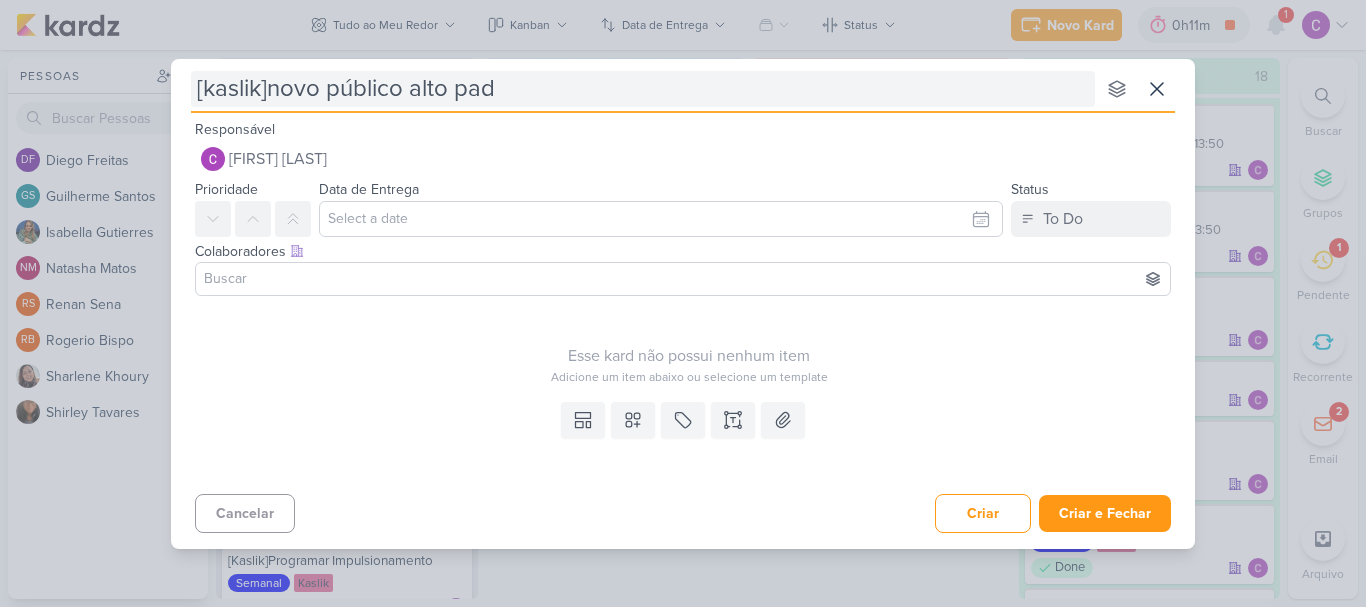 type on "[kaslik]novo público alto padr" 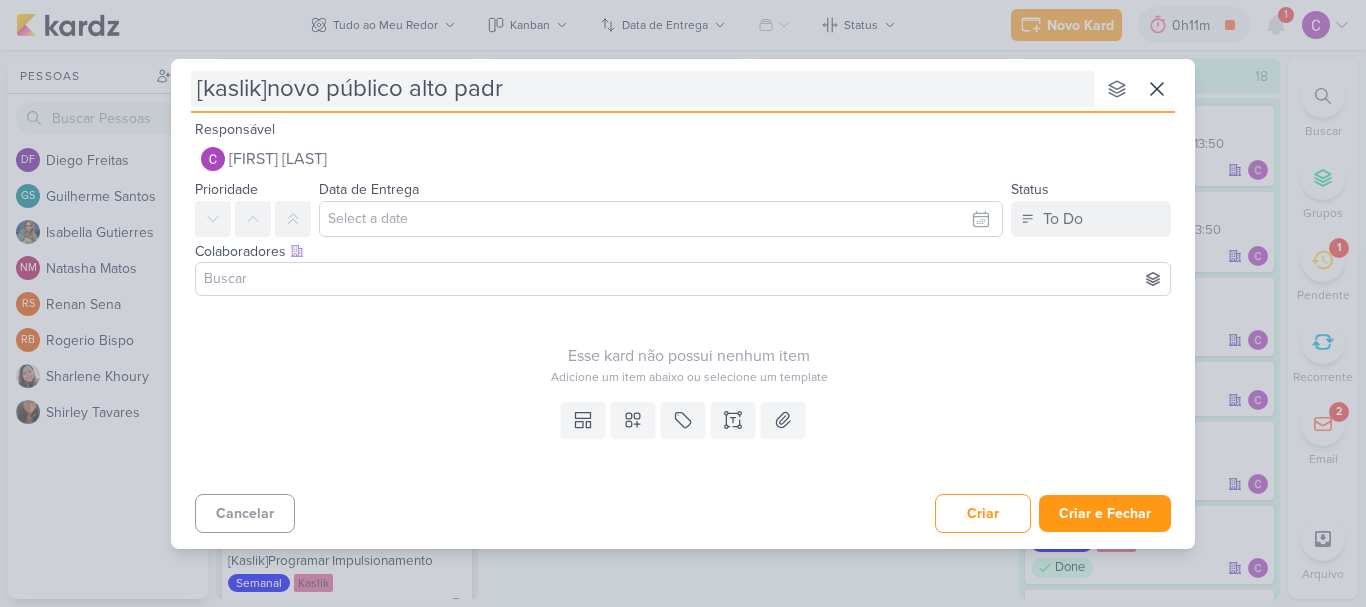 type 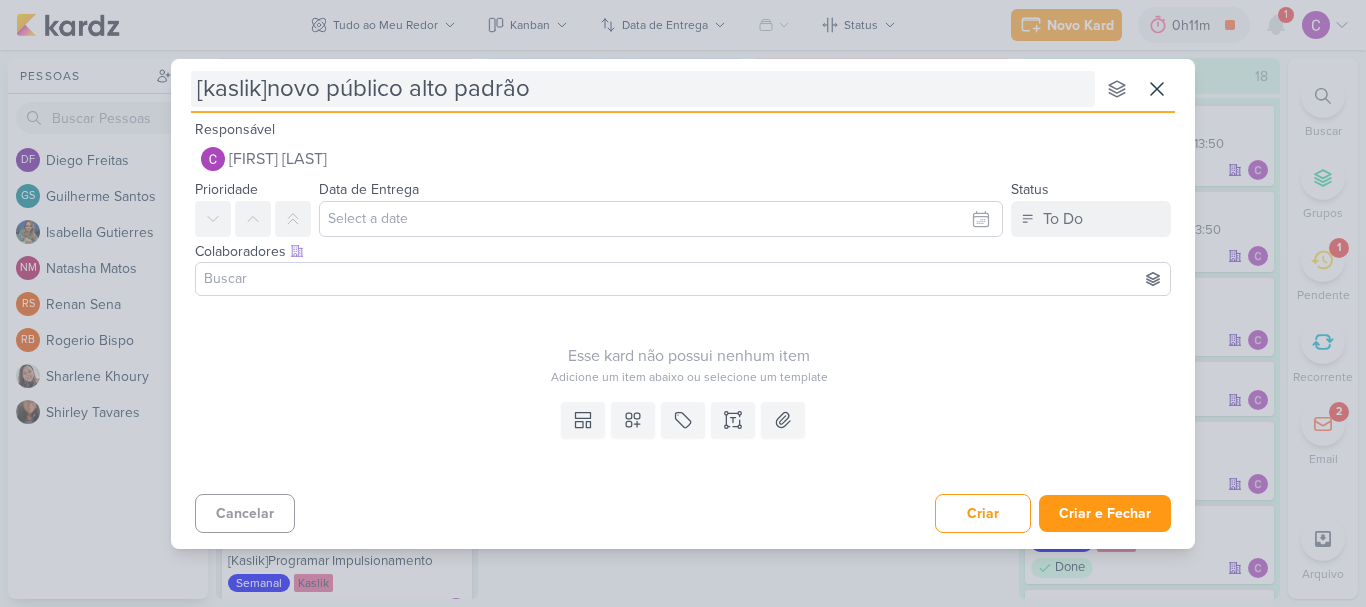 type on "[kaslik]novo público alto padrão" 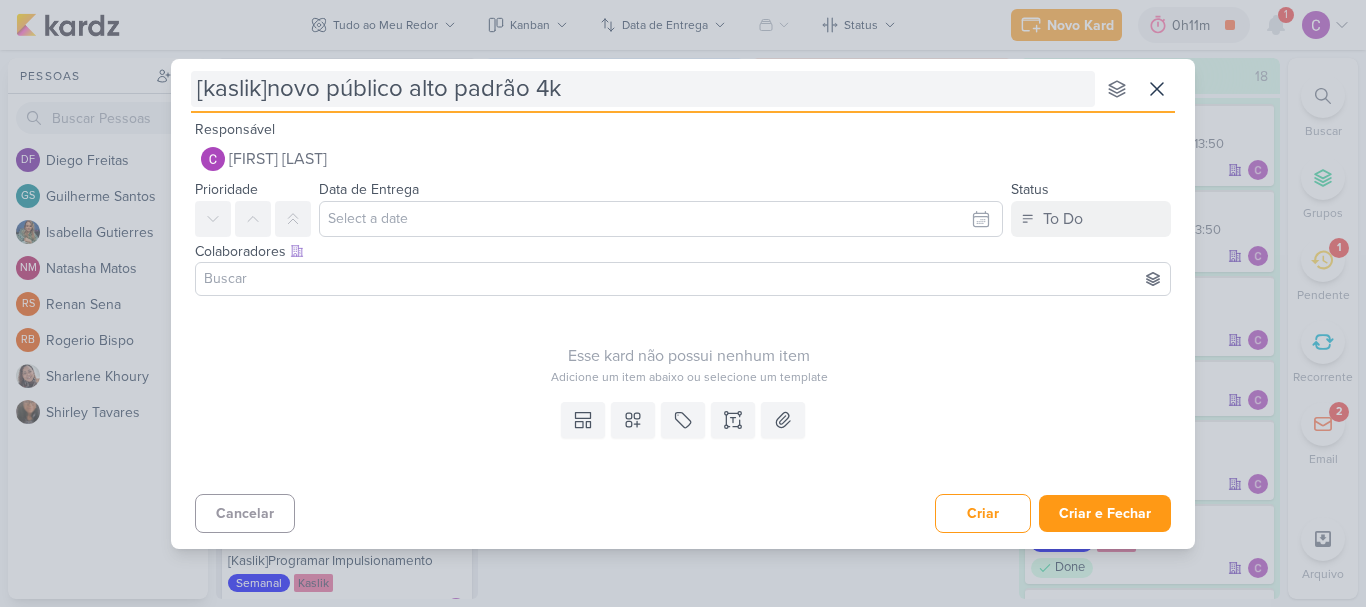 type on "[kaslik]novo público alto padrão 4km" 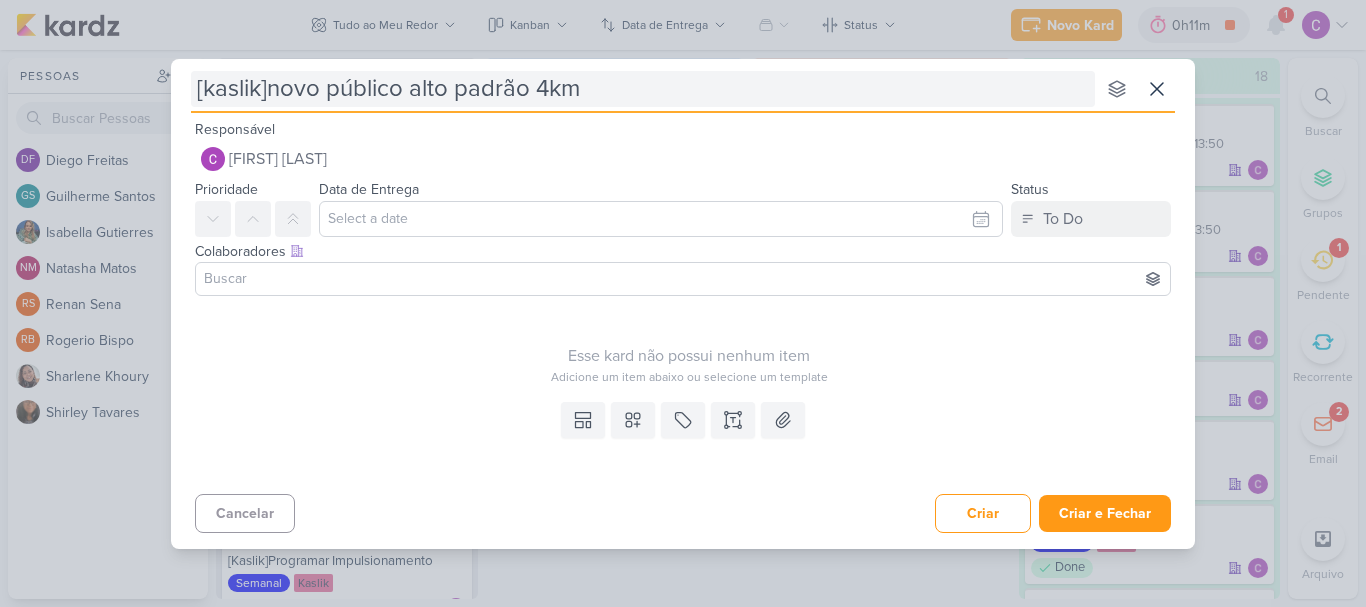 type 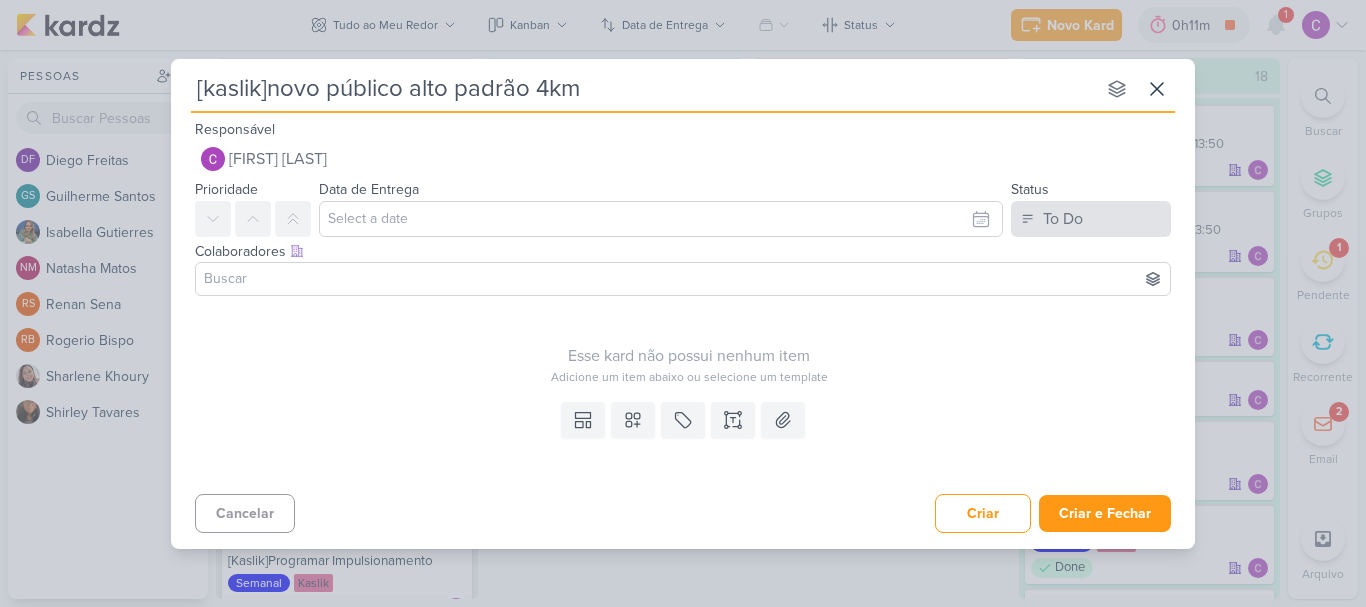 type on "[kaslik]novo público alto padrão 4km" 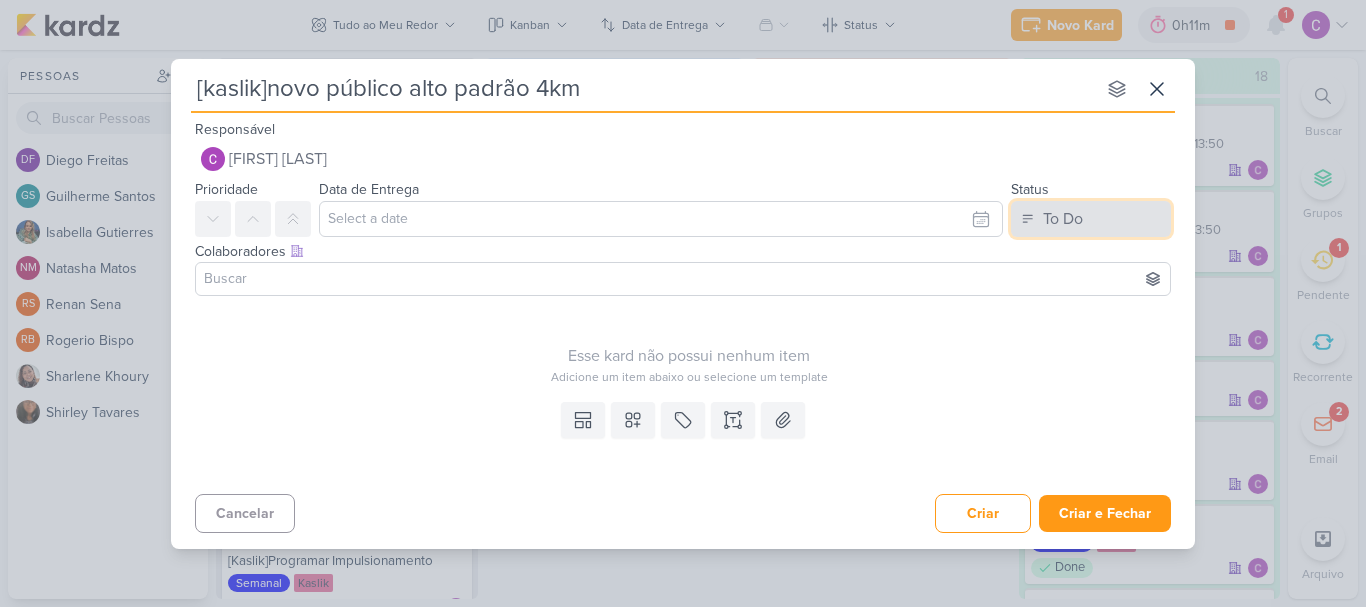 click on "To Do" at bounding box center (1063, 219) 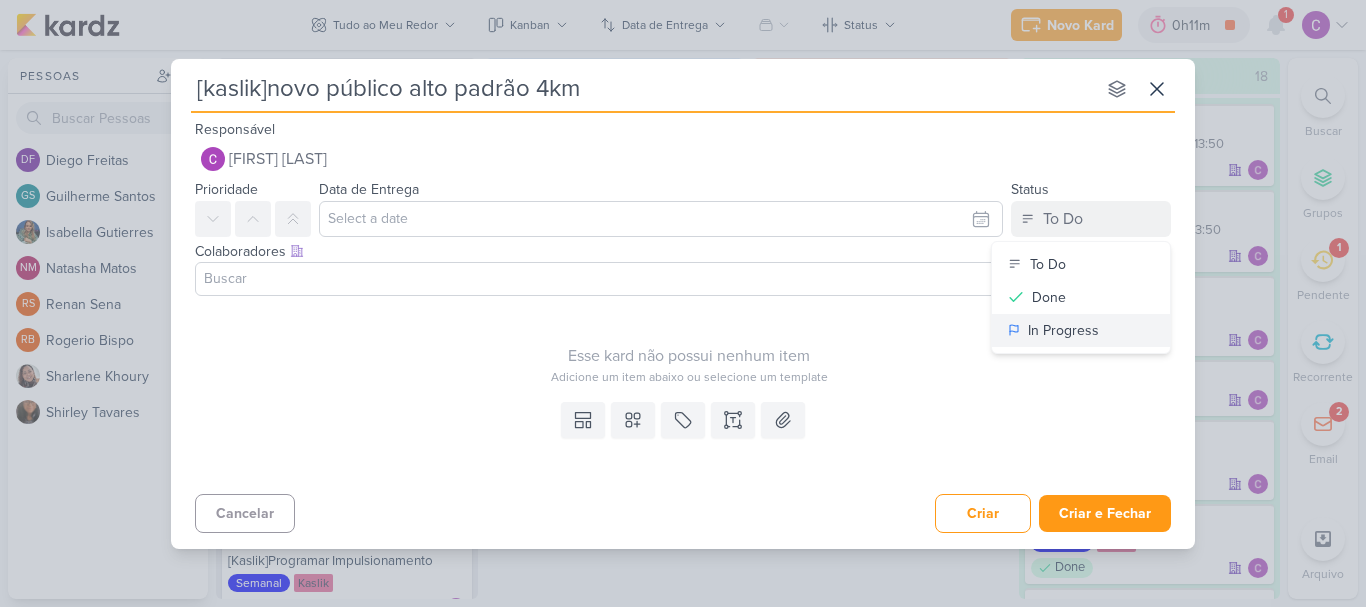 click on "In Progress" at bounding box center [1063, 330] 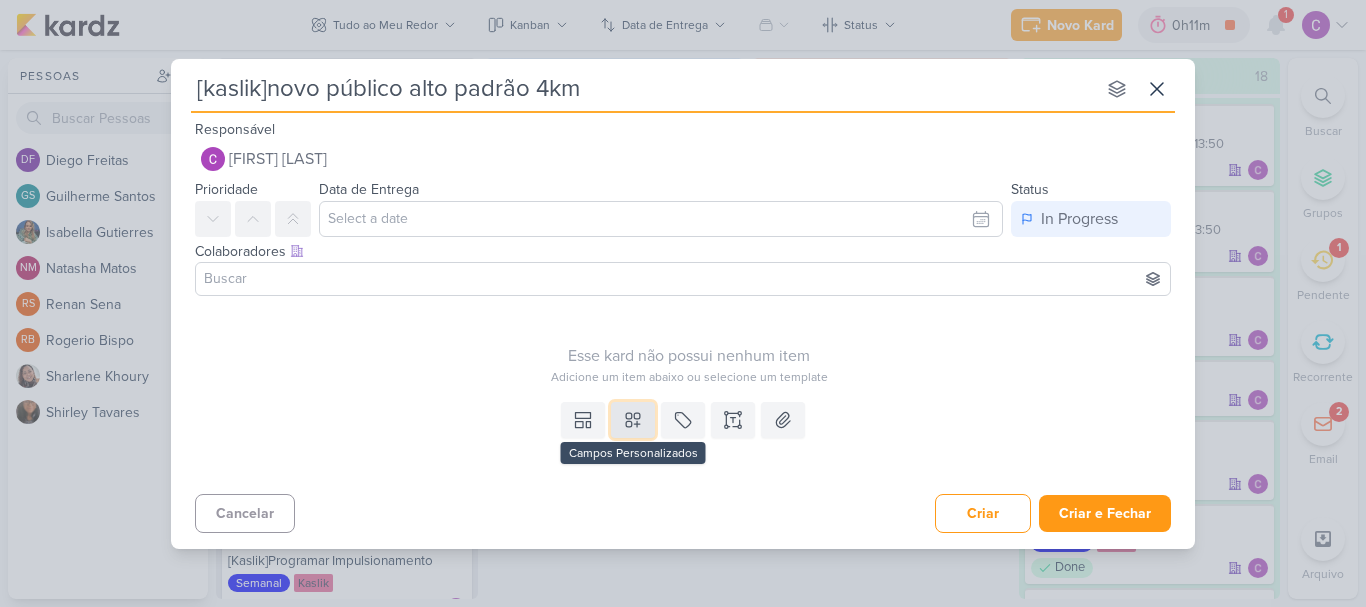 click 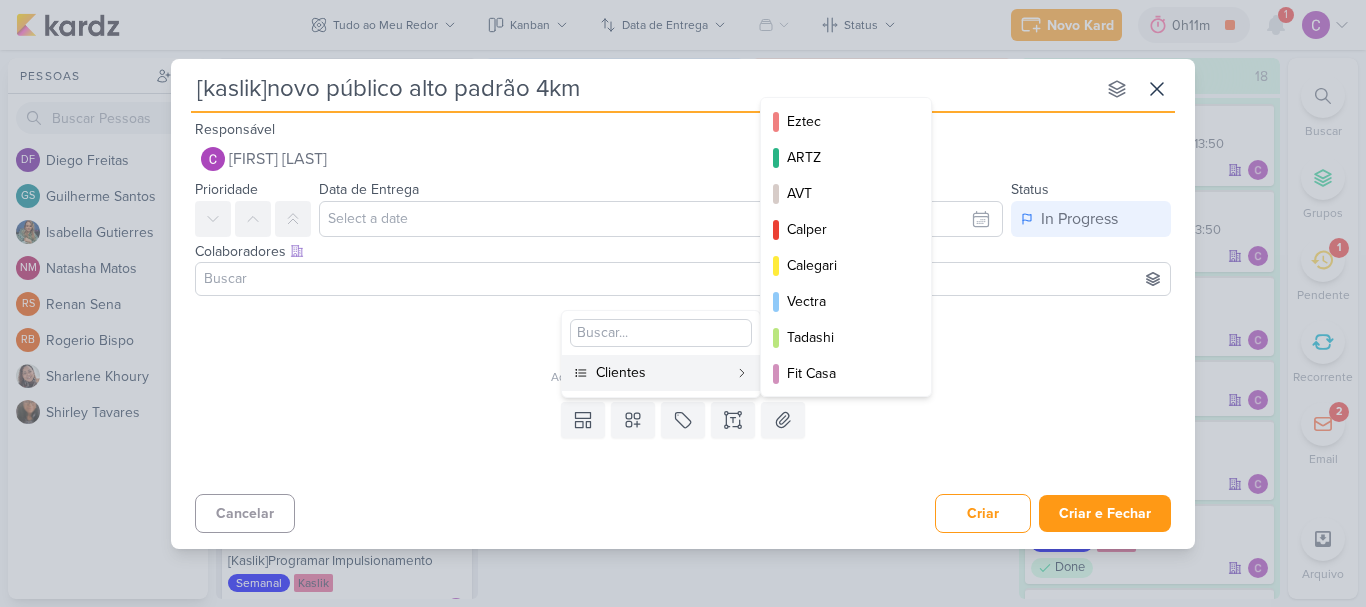 scroll, scrollTop: 290, scrollLeft: 0, axis: vertical 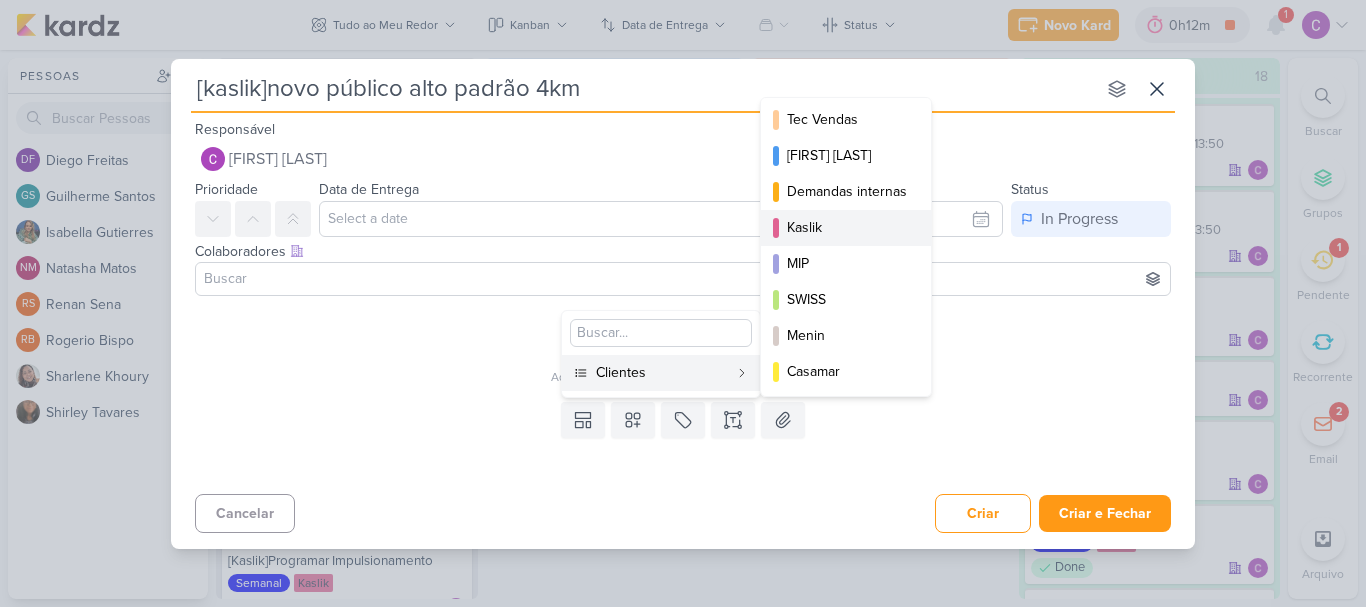 drag, startPoint x: 837, startPoint y: 227, endPoint x: 815, endPoint y: 255, distance: 35.608986 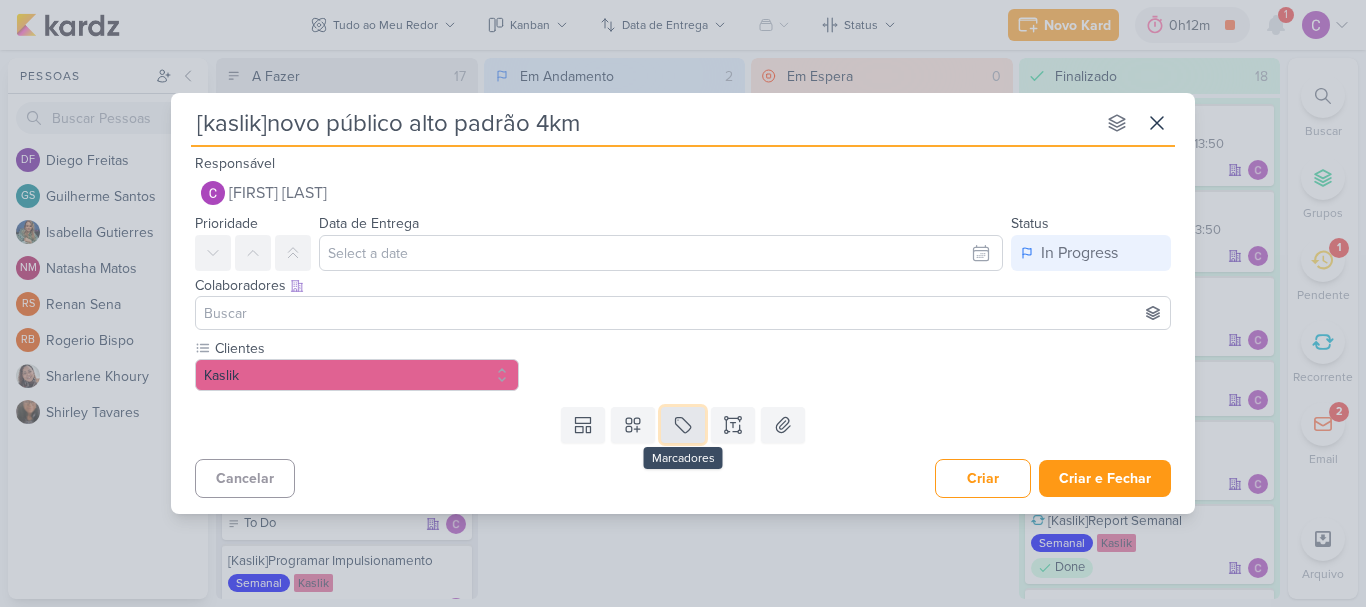 click 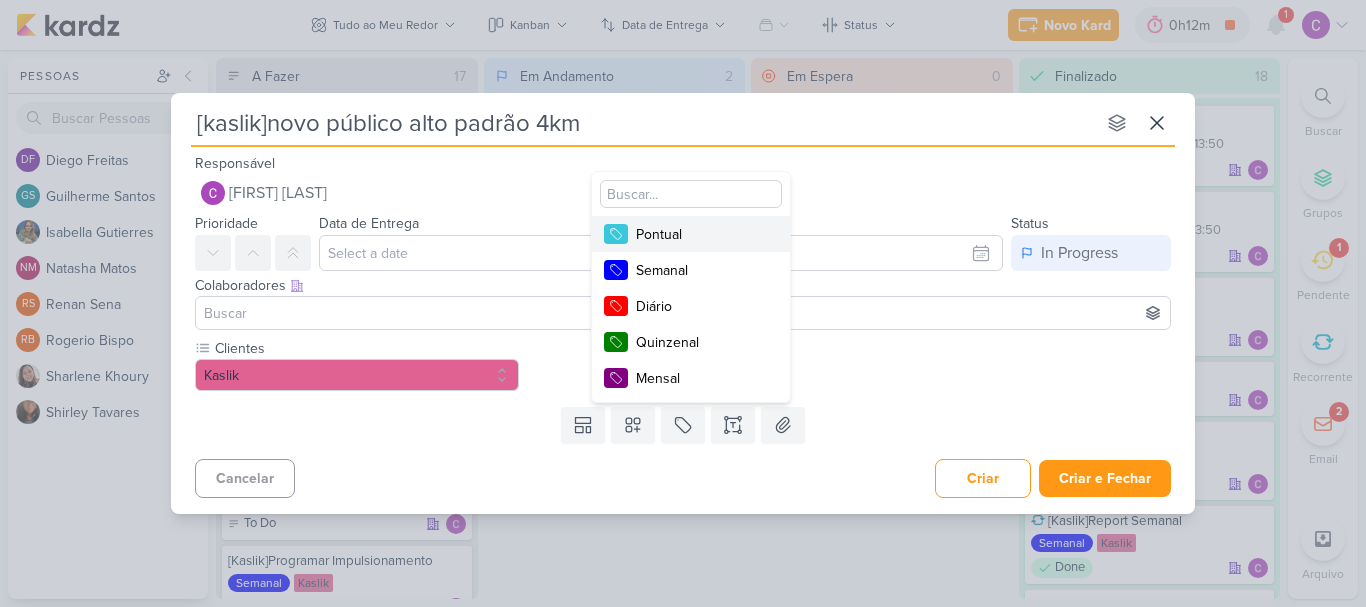 click on "Pontual" at bounding box center (701, 234) 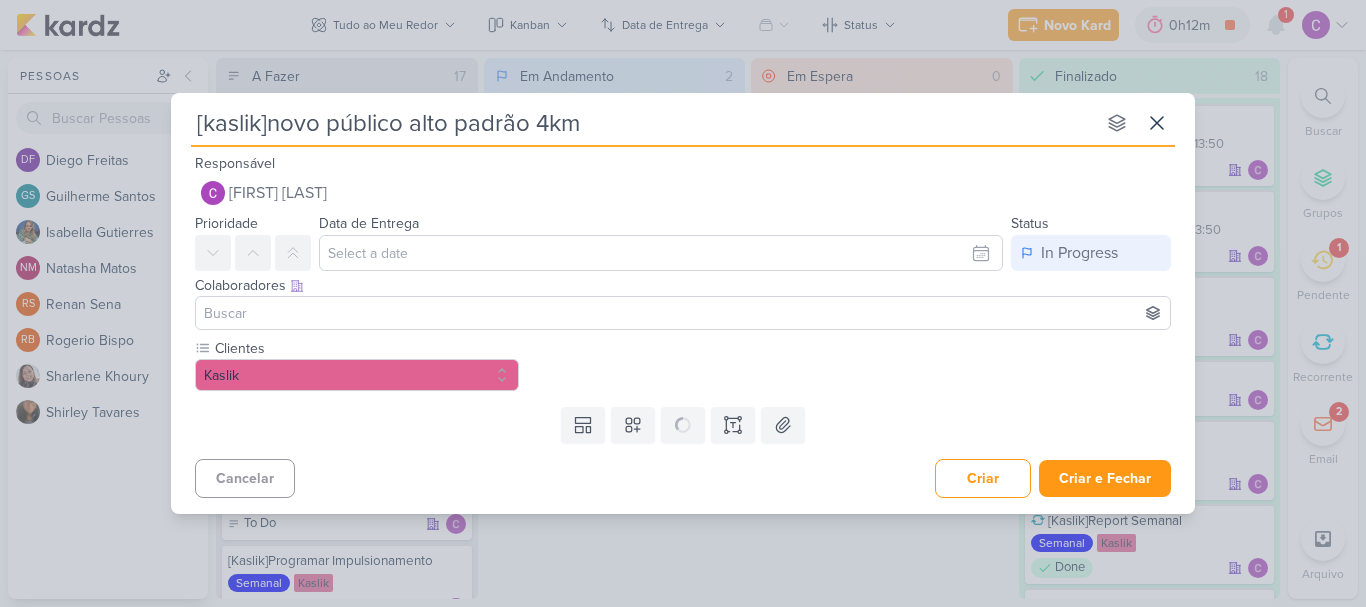 type 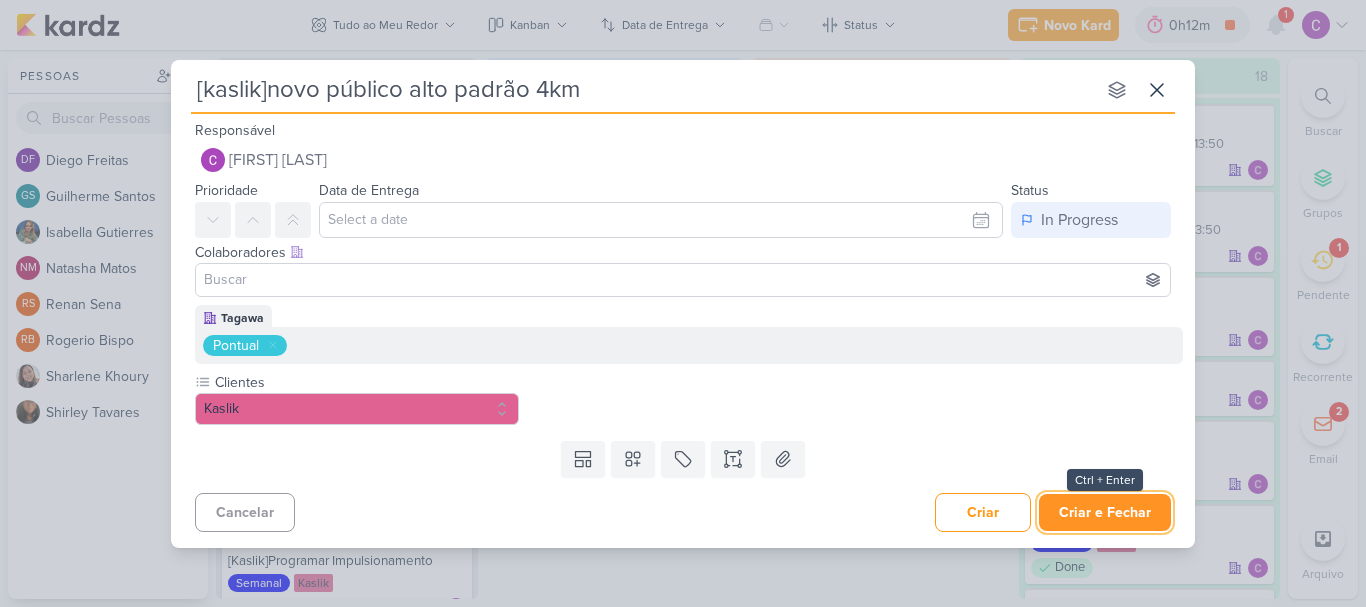 click on "Criar e Fechar" at bounding box center [1105, 512] 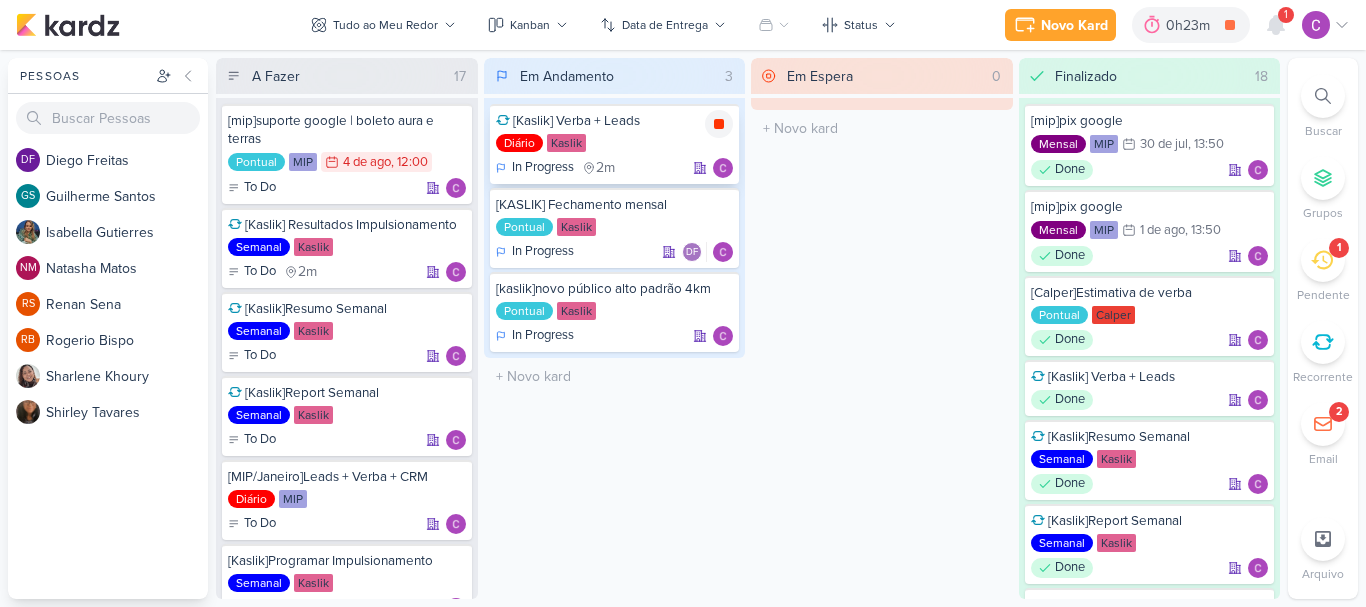 click 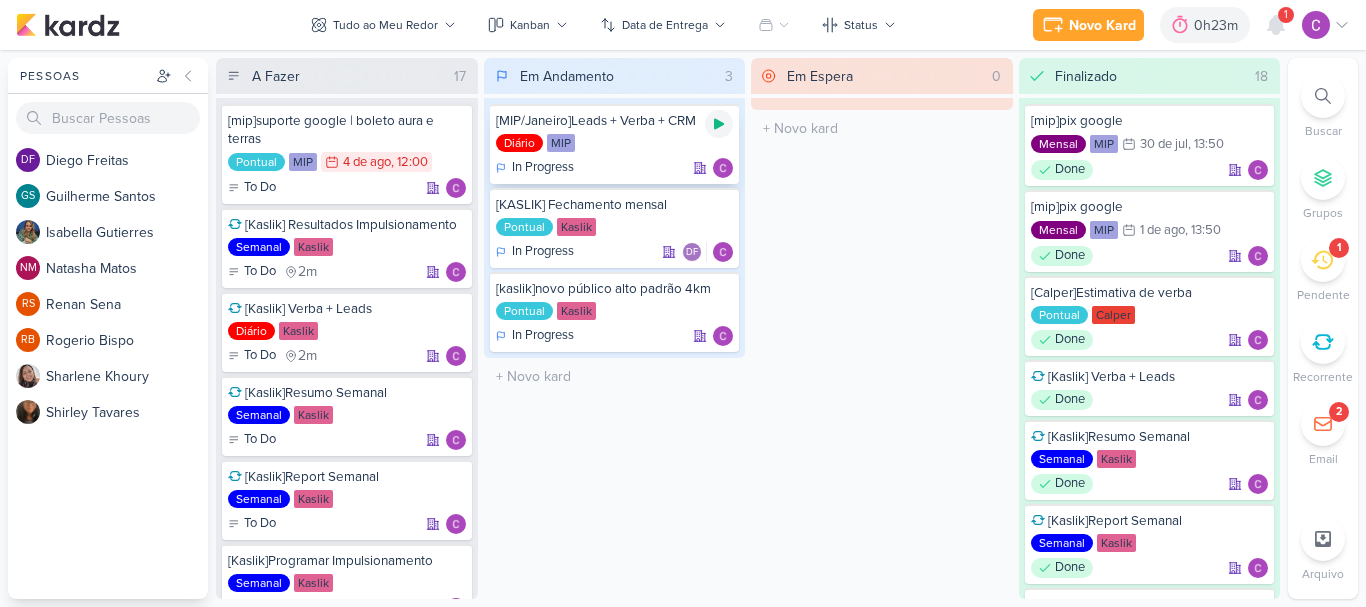 click 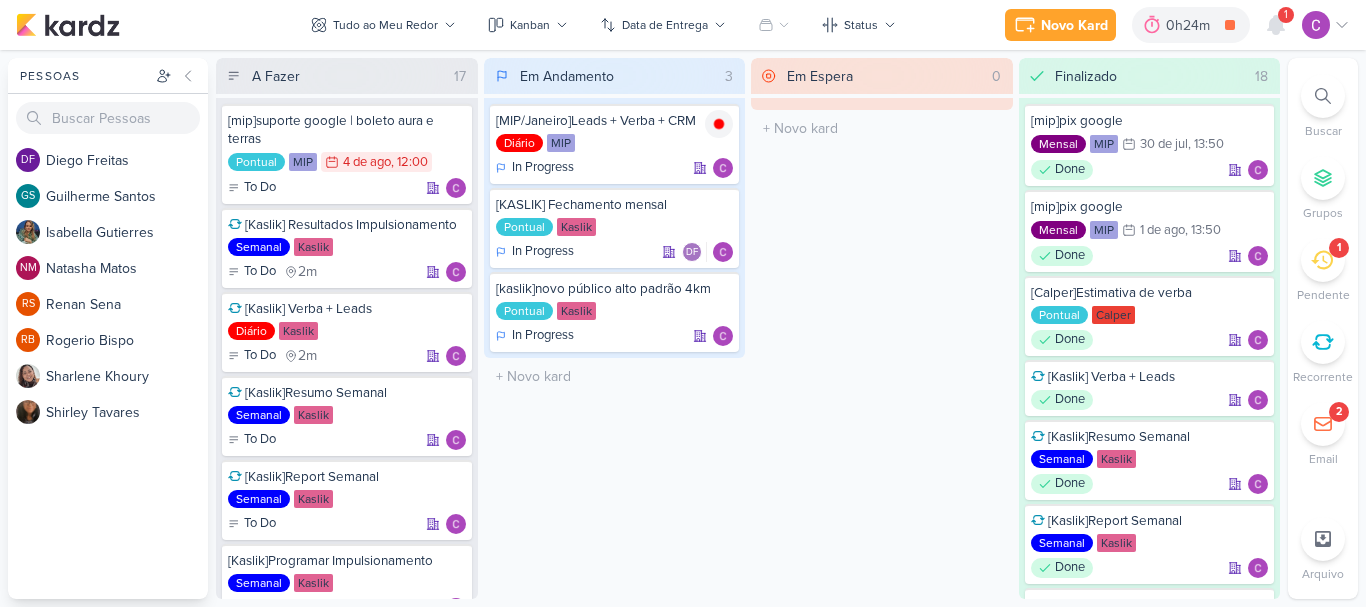 click on "Em Espera
0
O título do kard deve ter menos que 100 caracteres" at bounding box center (882, 328) 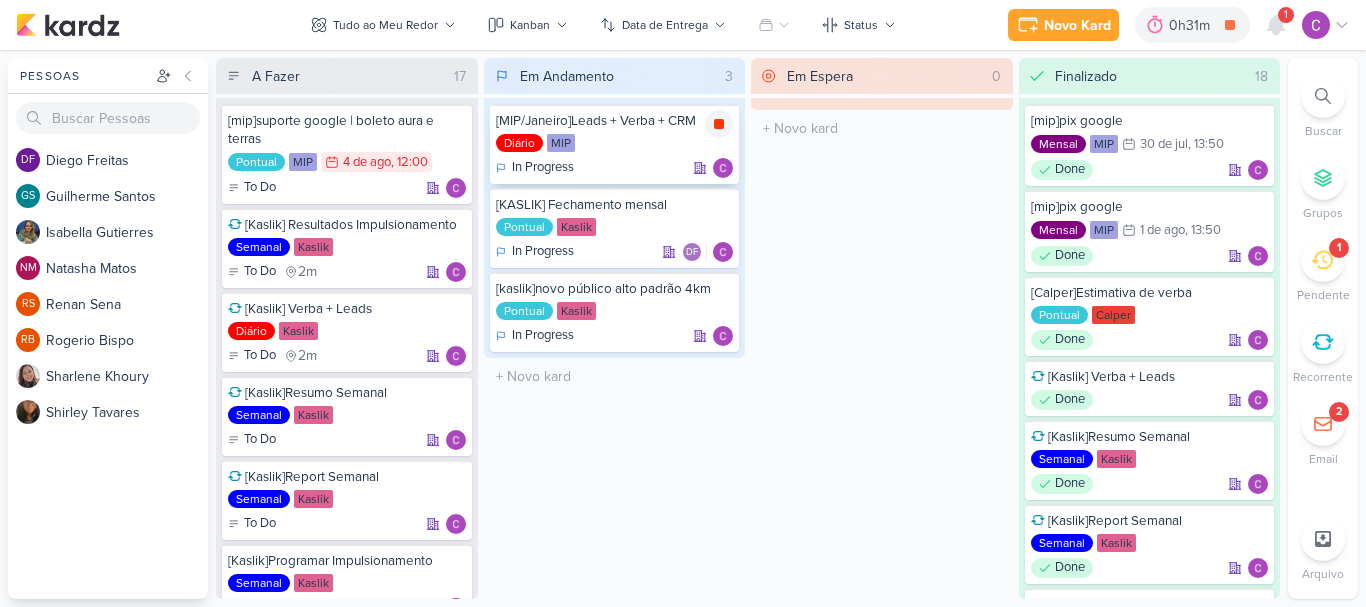 click 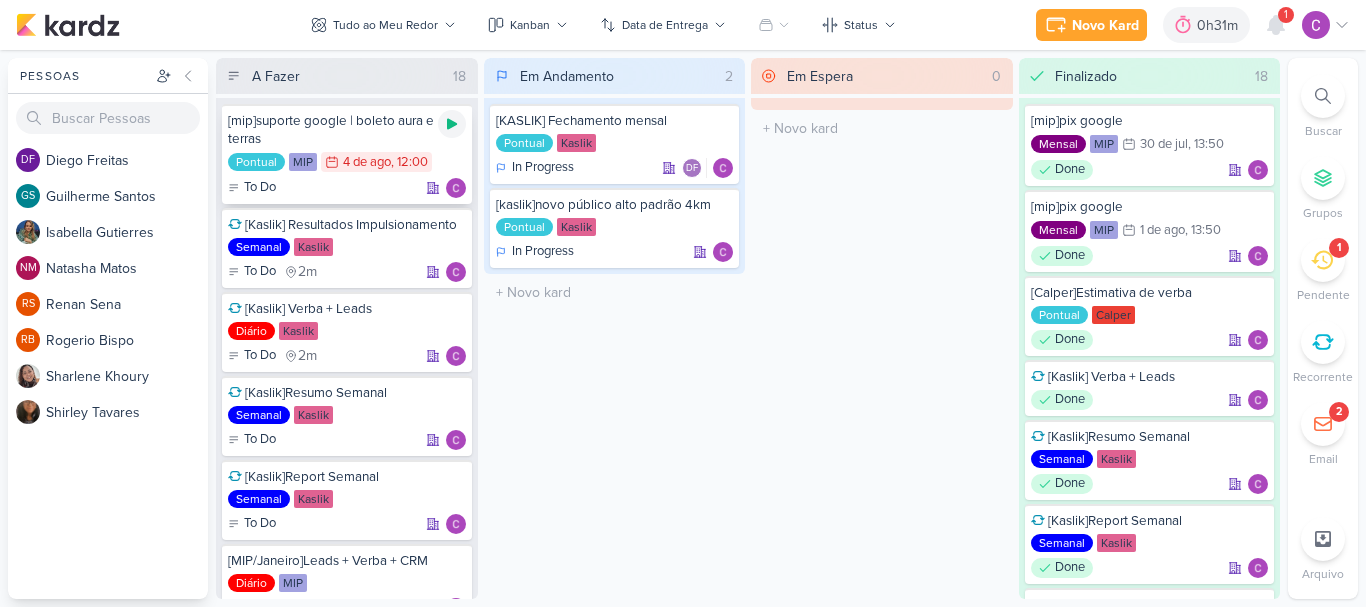 click 